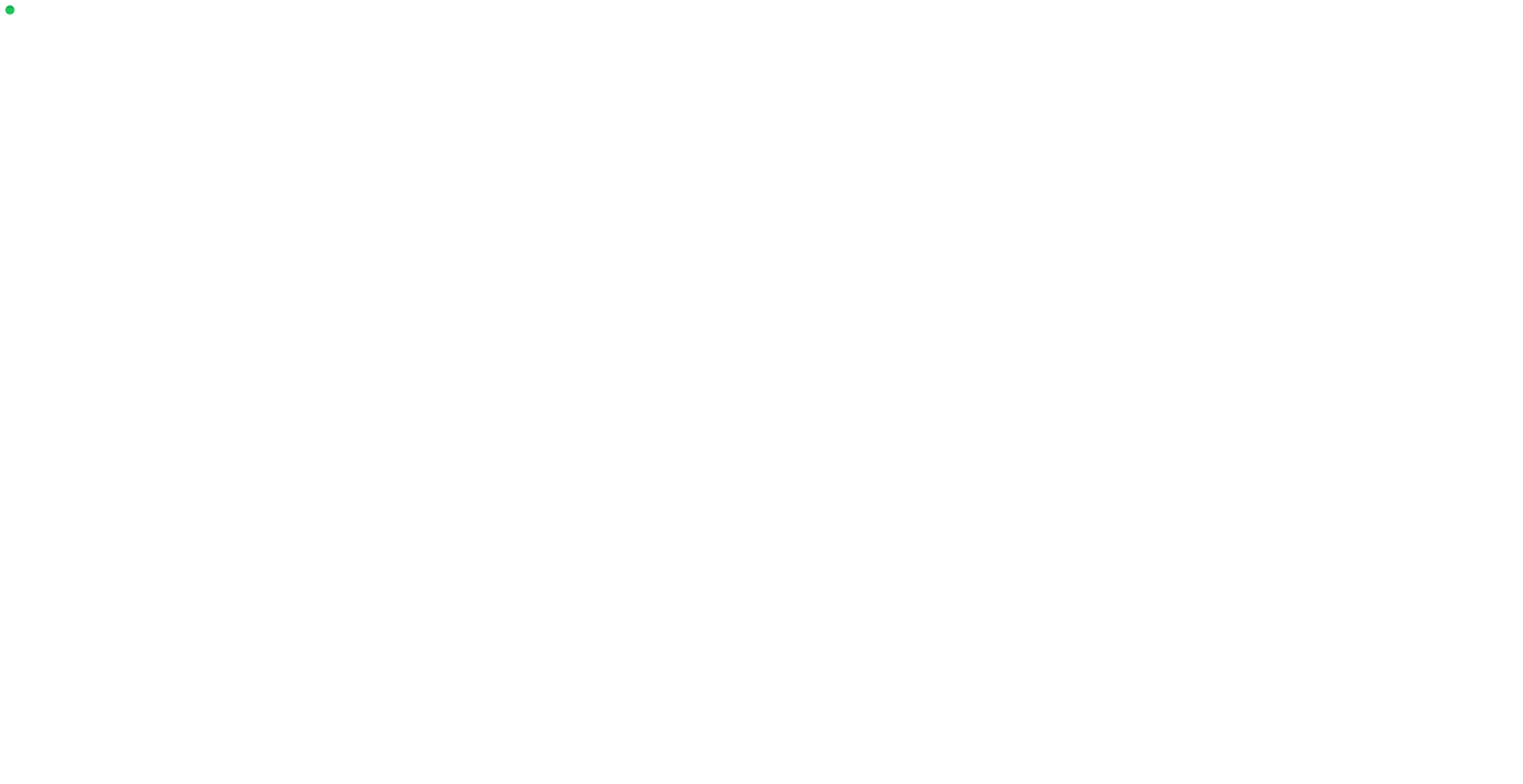 scroll, scrollTop: 0, scrollLeft: 0, axis: both 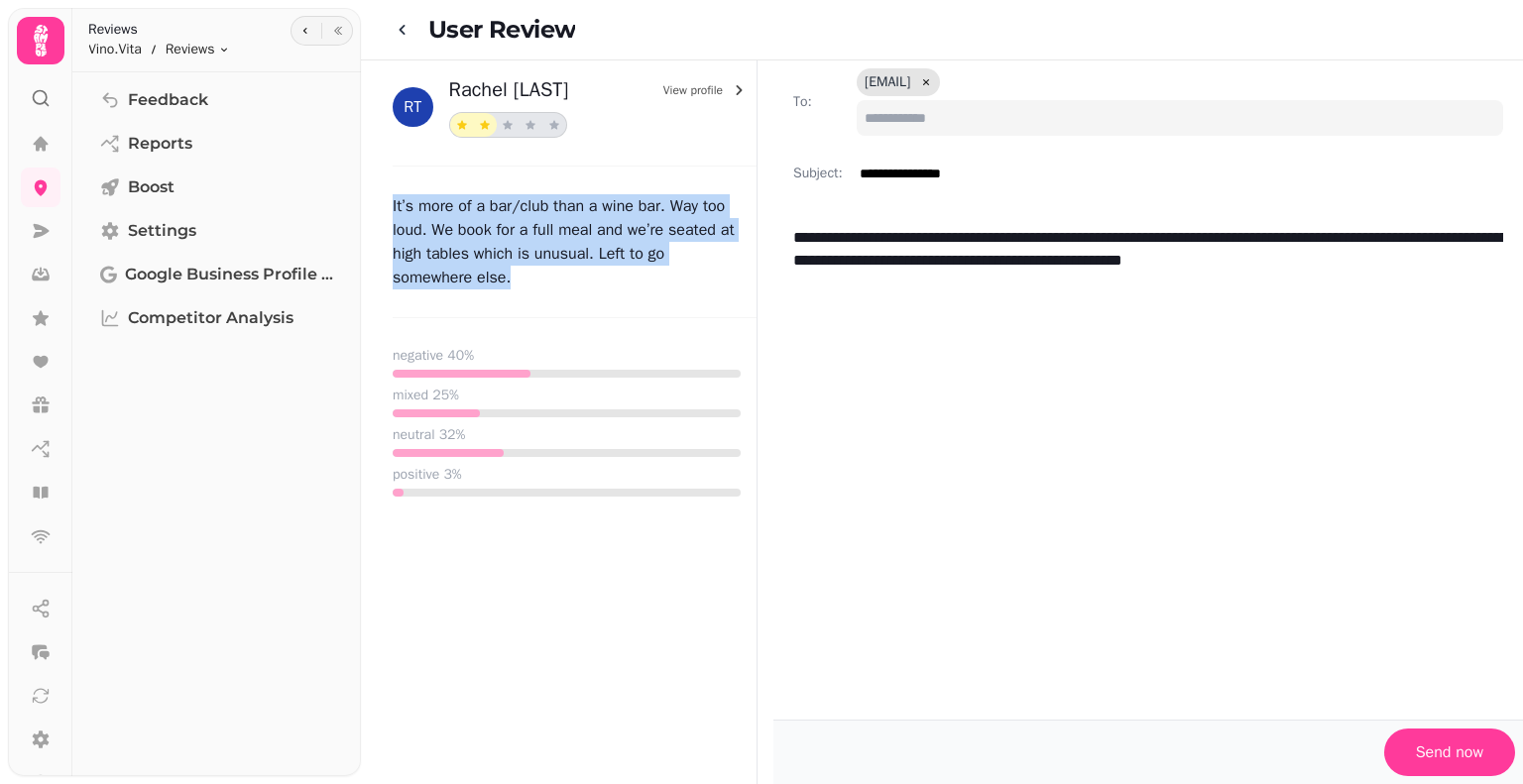 drag, startPoint x: 516, startPoint y: 287, endPoint x: 389, endPoint y: 208, distance: 149.566 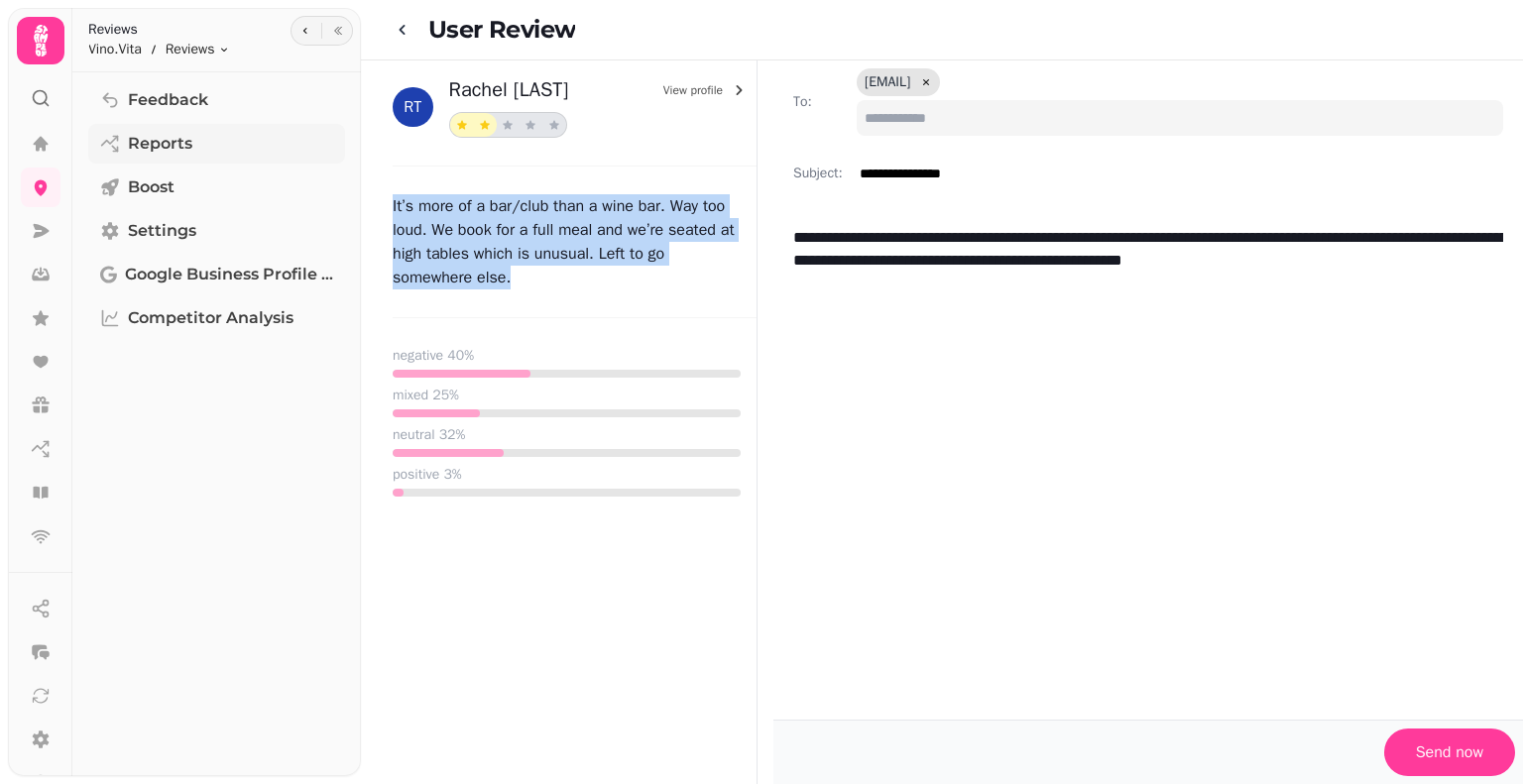 click on "Reports" at bounding box center (160, 144) 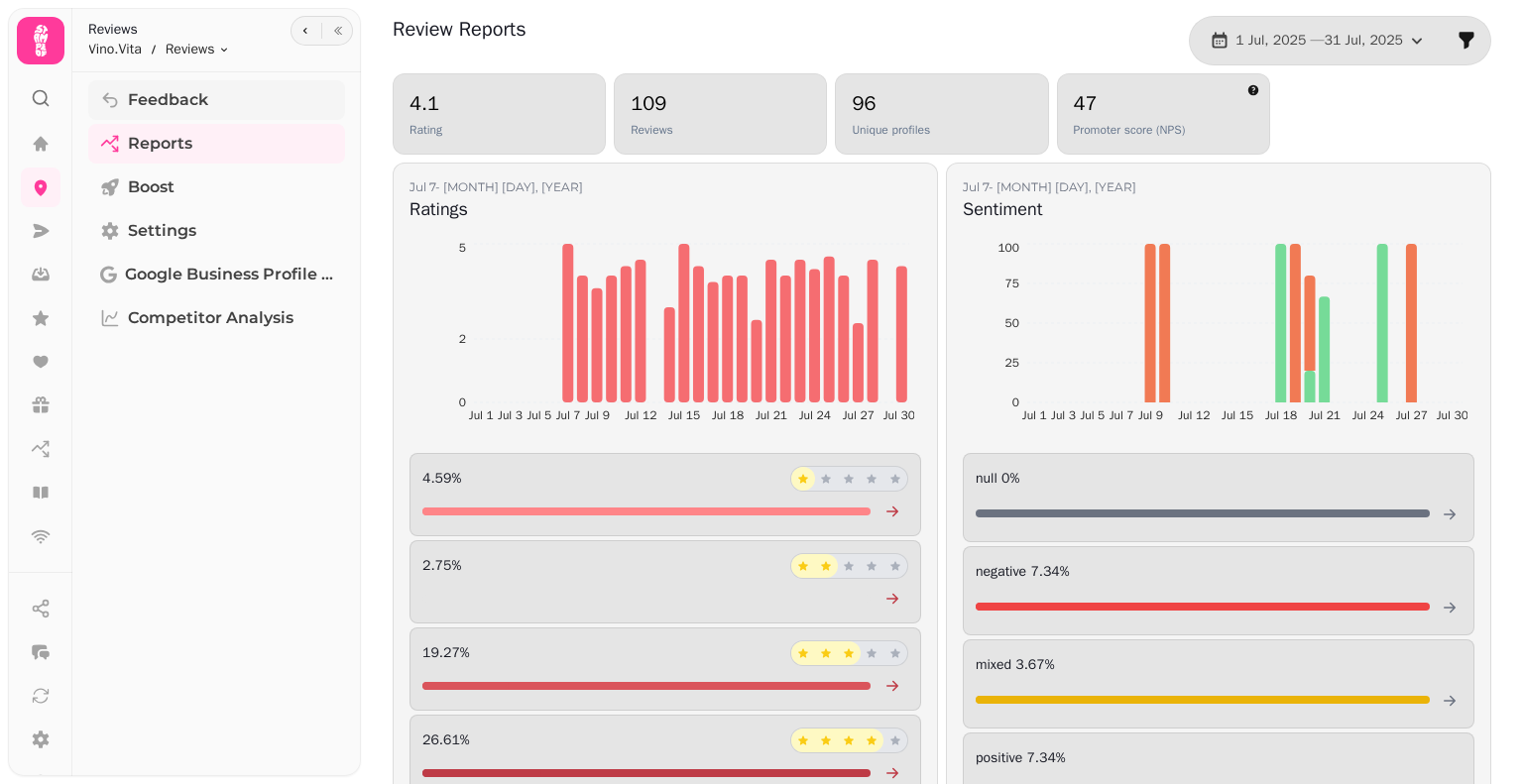 click on "Feedback" at bounding box center (216, 100) 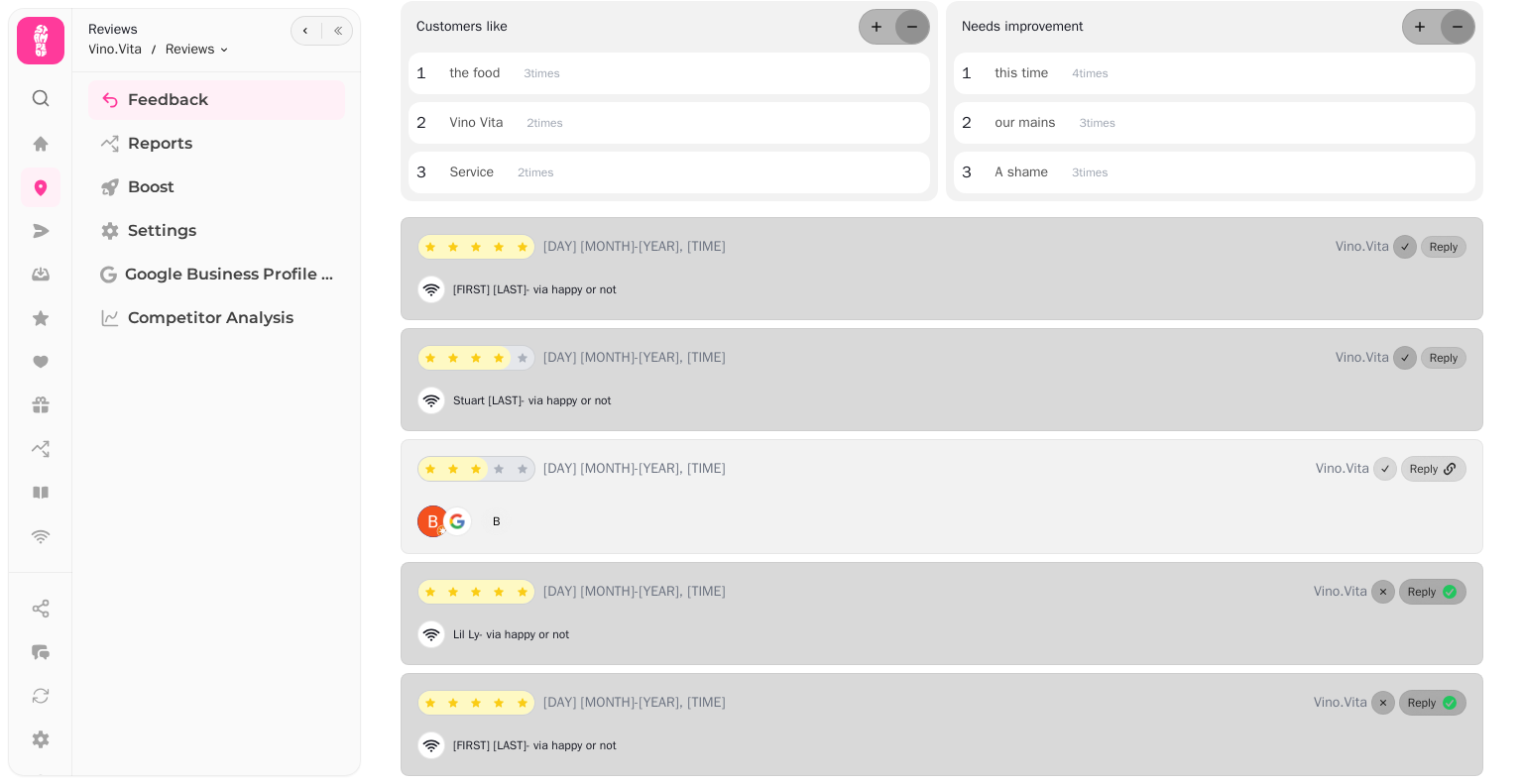 scroll, scrollTop: 246, scrollLeft: 0, axis: vertical 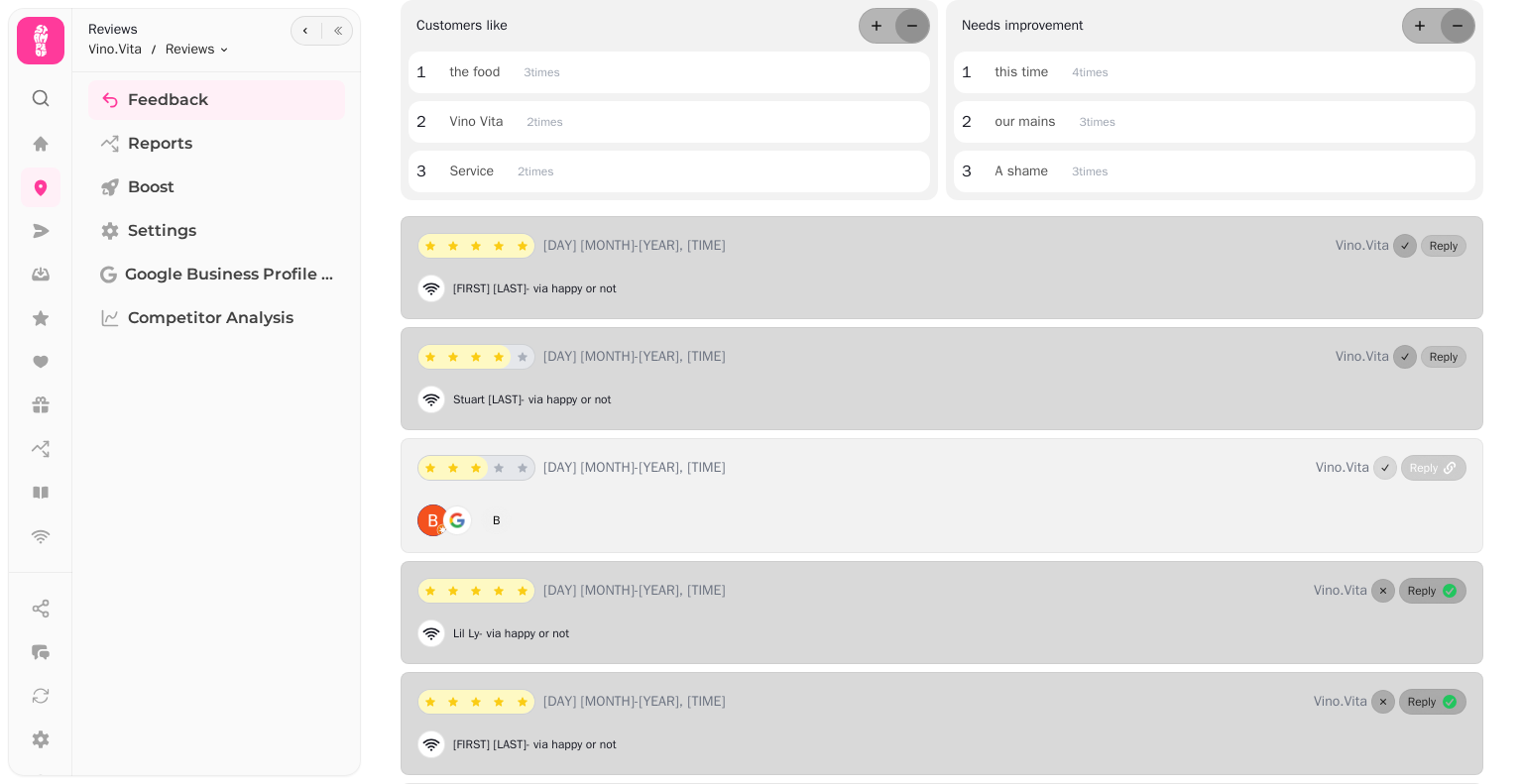 click on "Reply" at bounding box center [1434, 468] 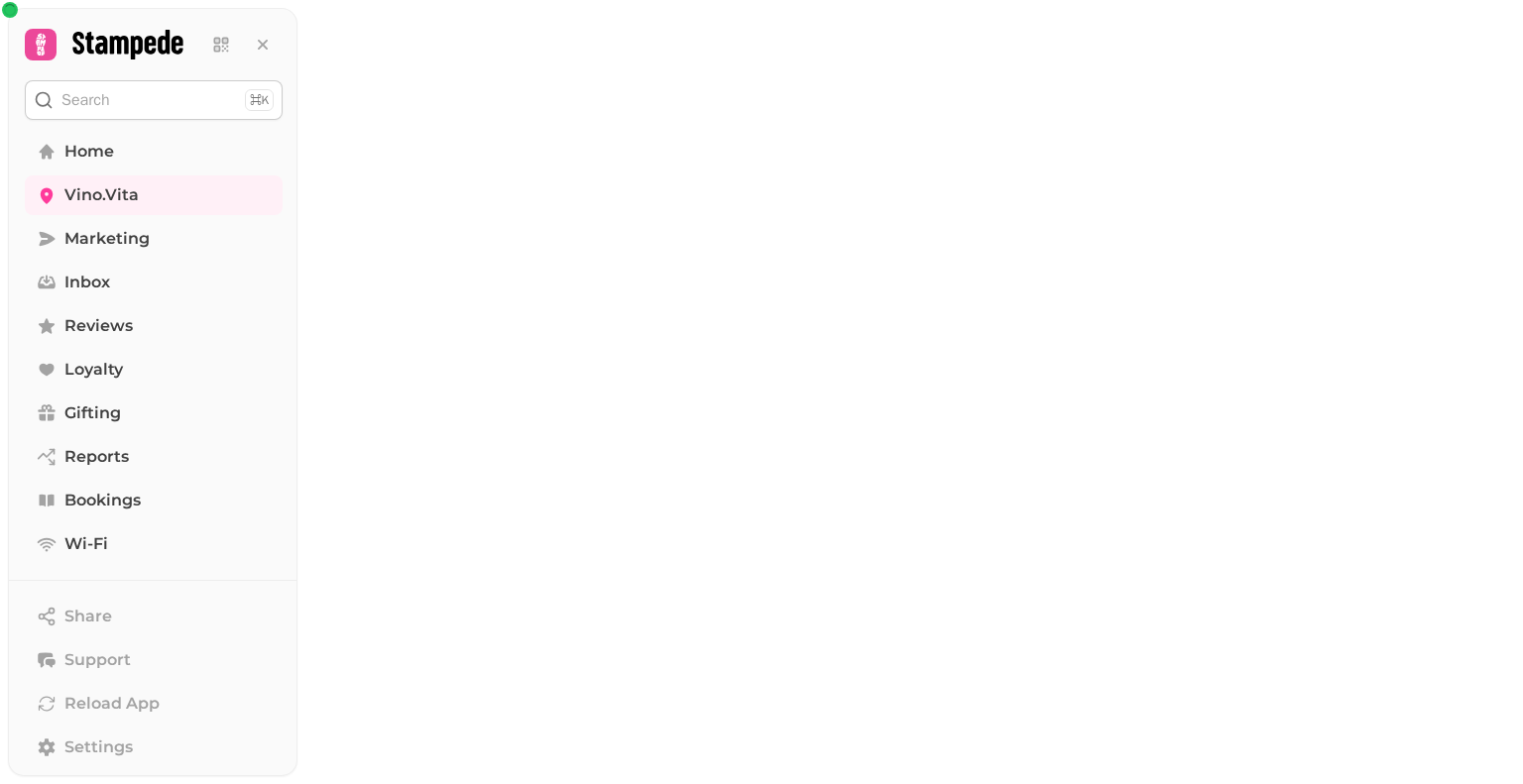 scroll, scrollTop: 0, scrollLeft: 0, axis: both 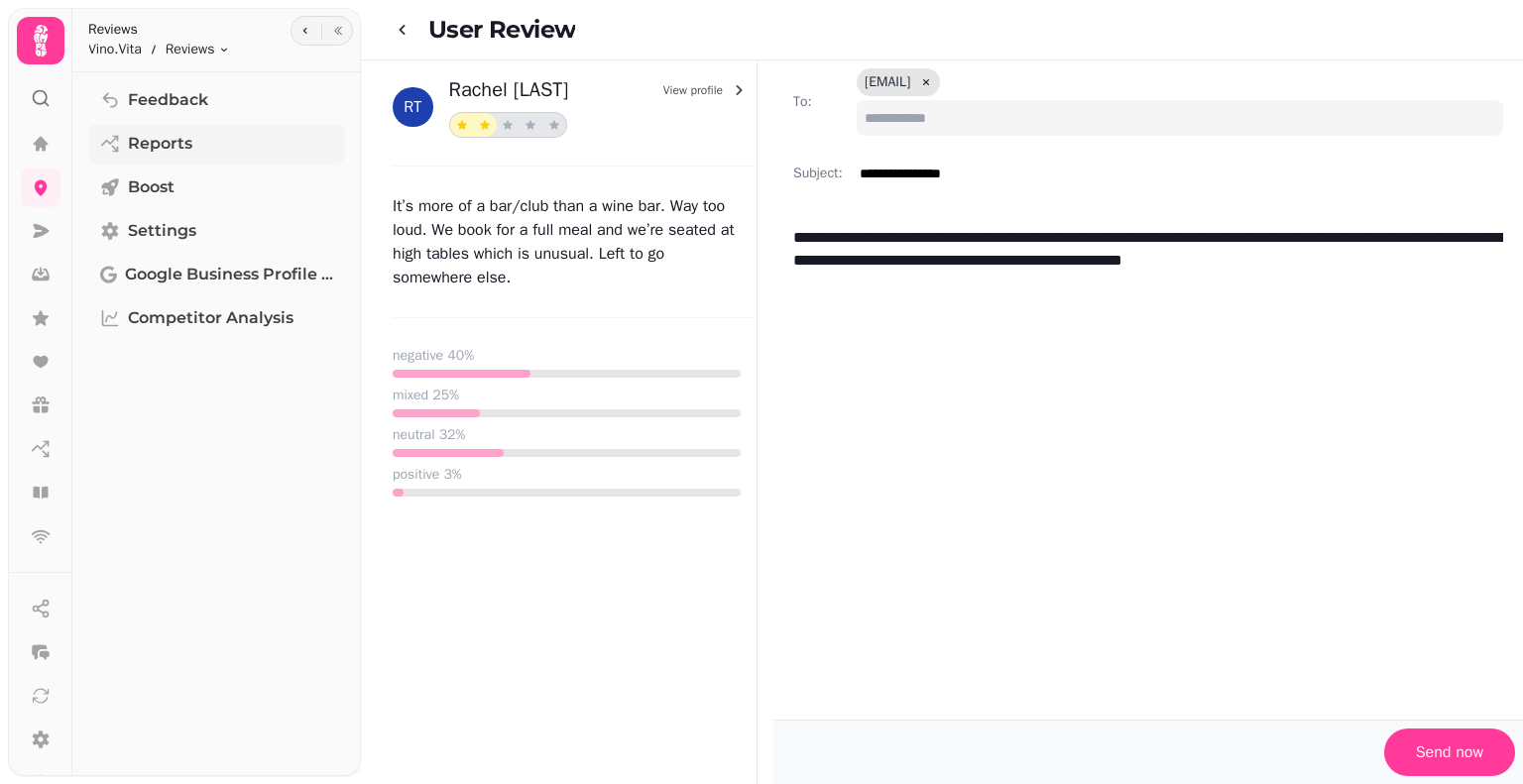 click on "Reports" at bounding box center [160, 144] 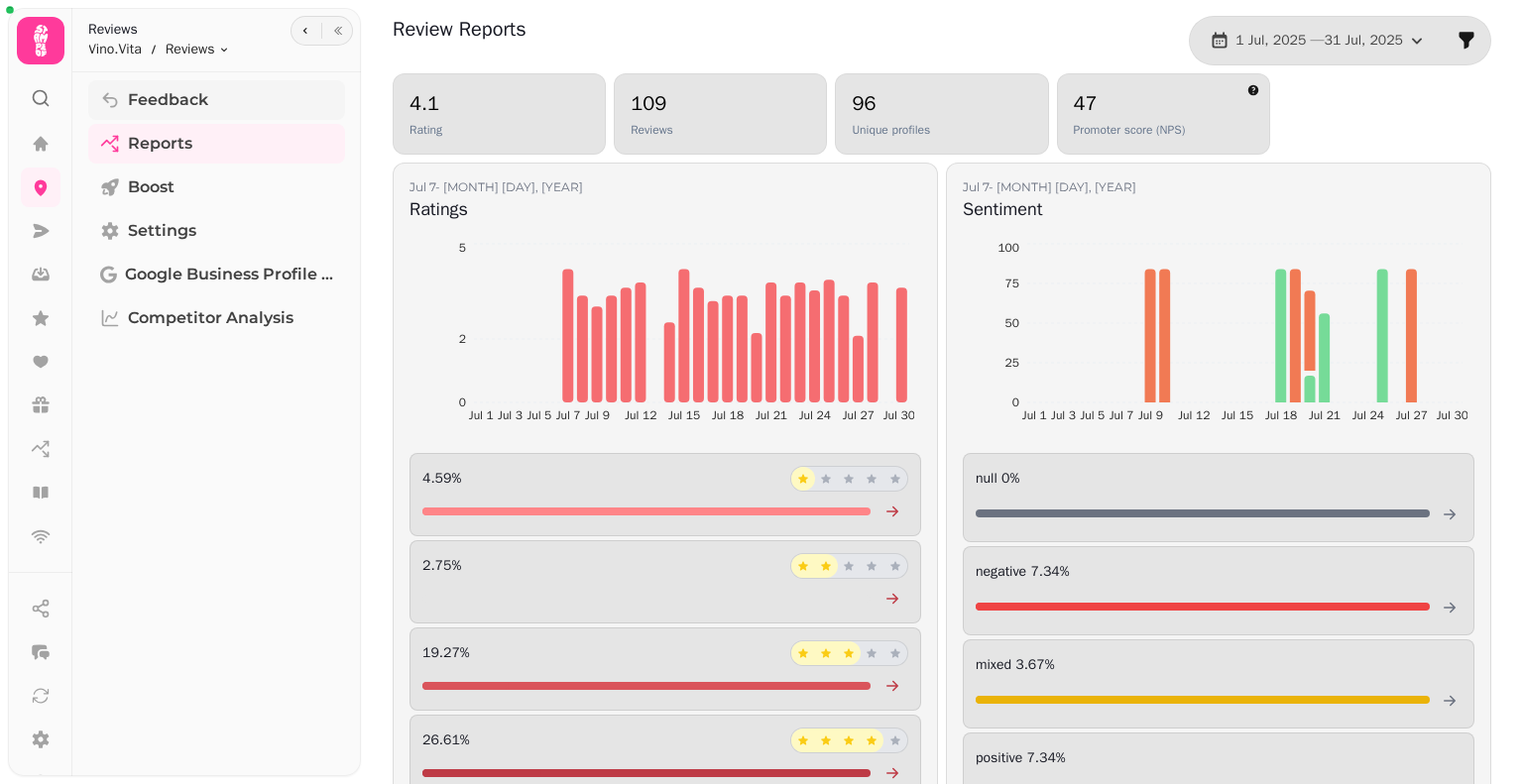 click on "Feedback" at bounding box center [168, 100] 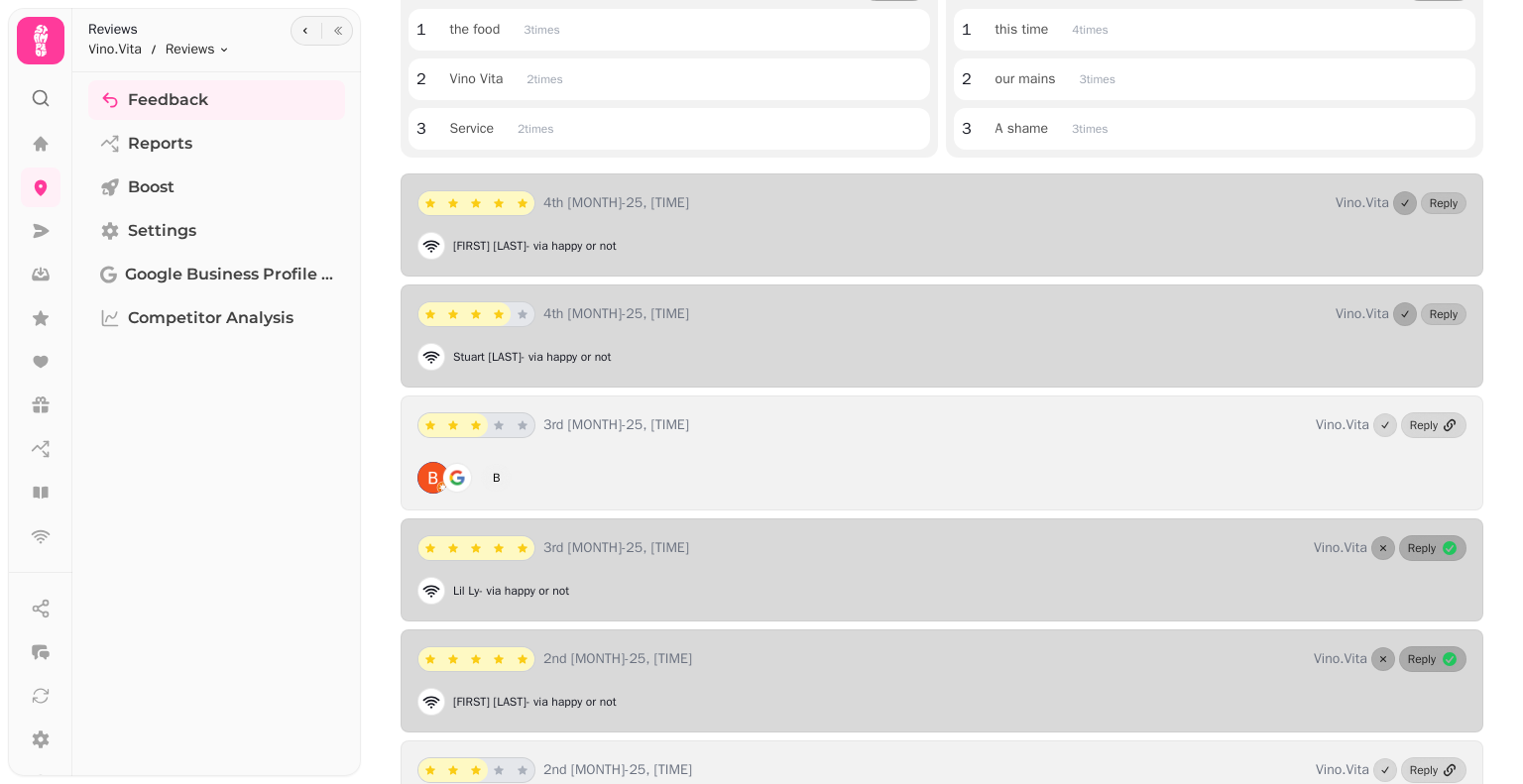 scroll, scrollTop: 189, scrollLeft: 0, axis: vertical 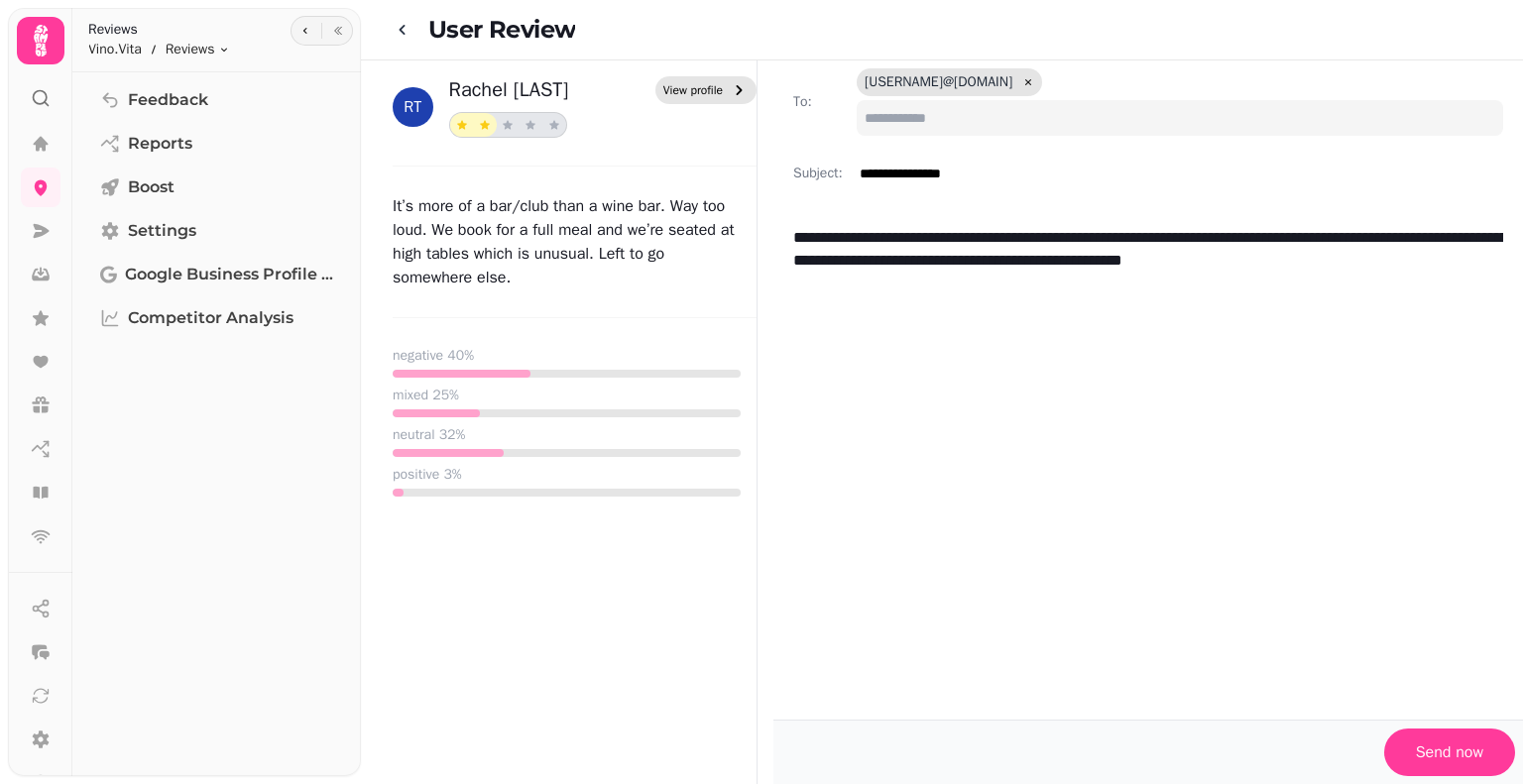 click on "View profile" at bounding box center [693, 90] 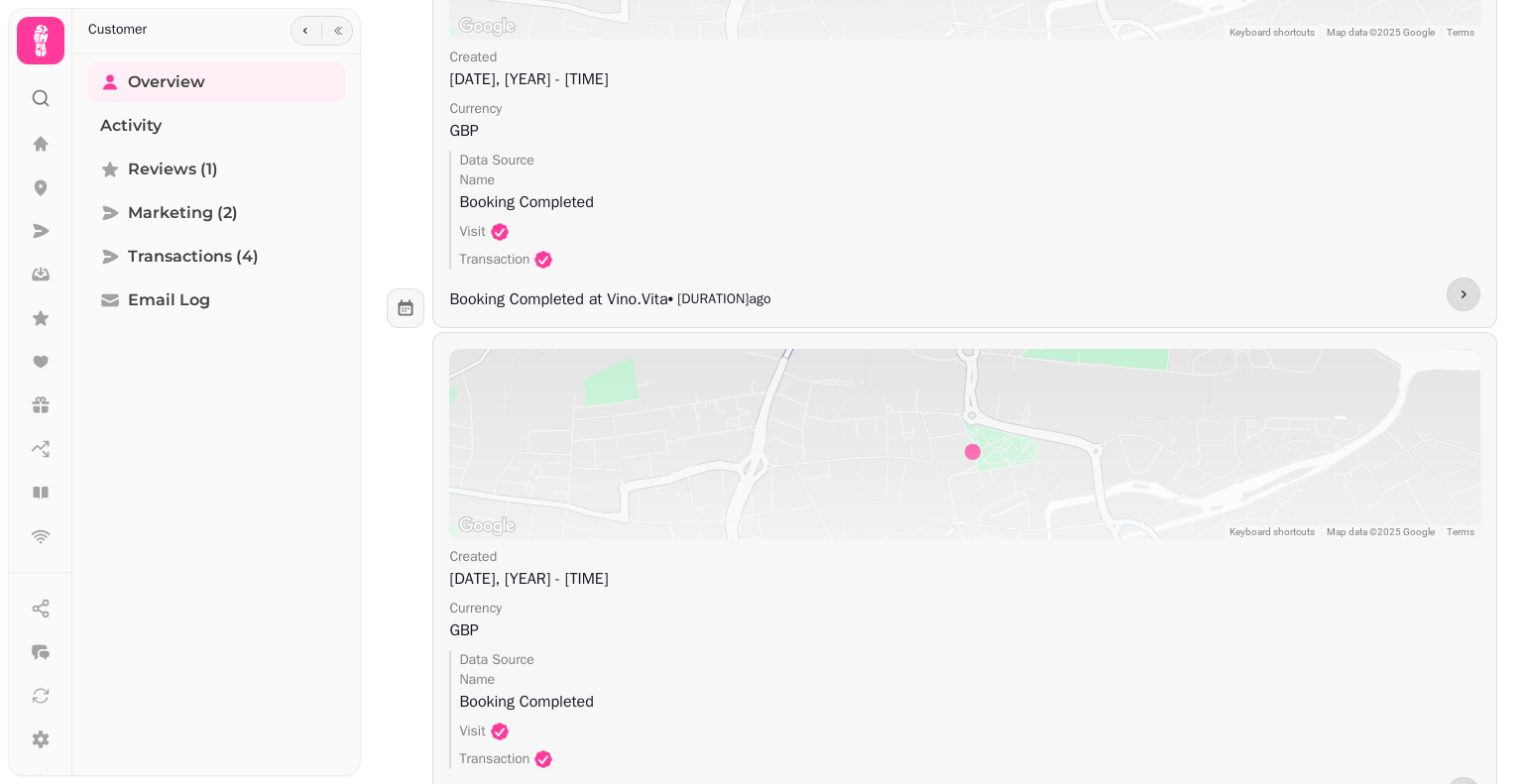 scroll, scrollTop: 2747, scrollLeft: 0, axis: vertical 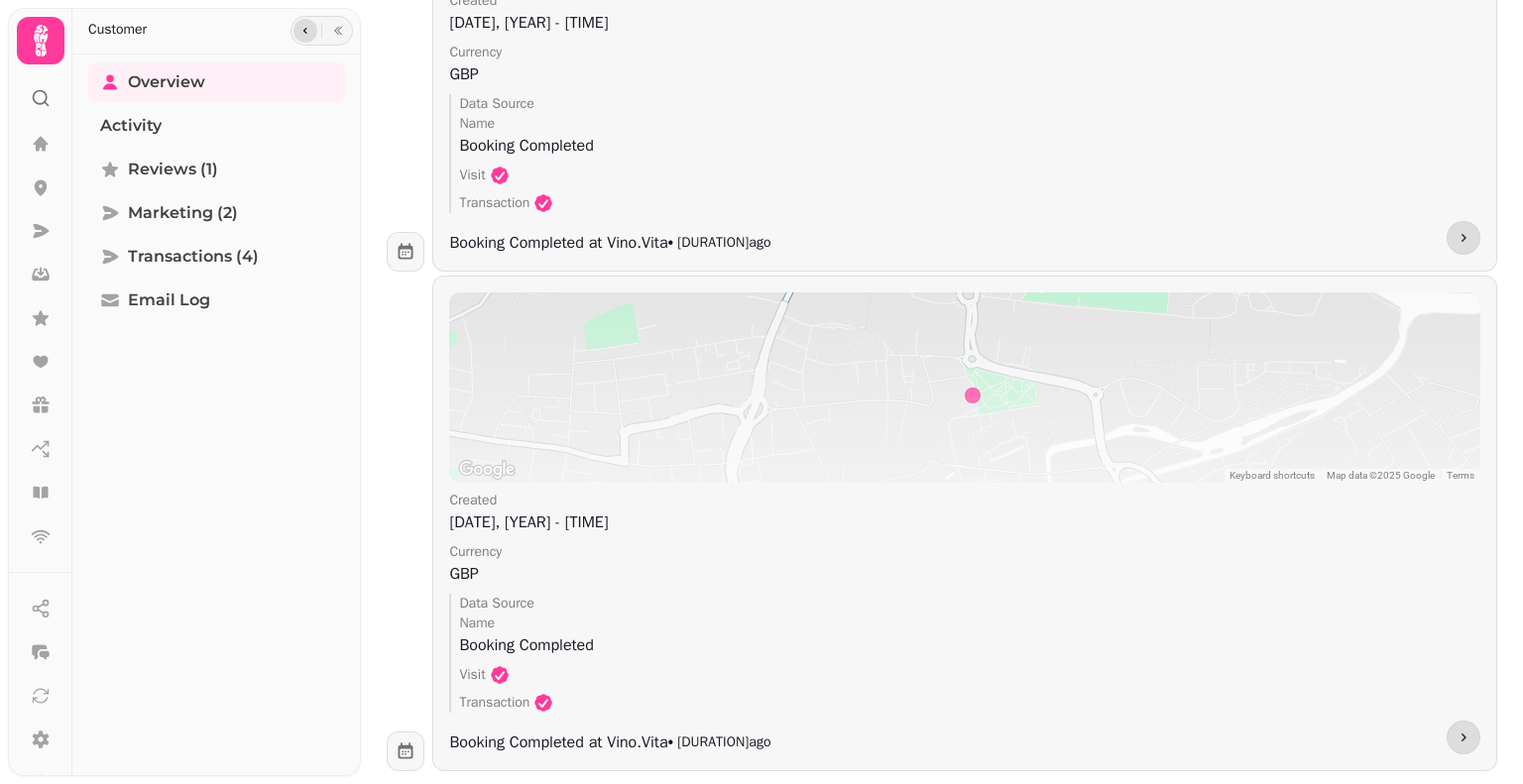 click 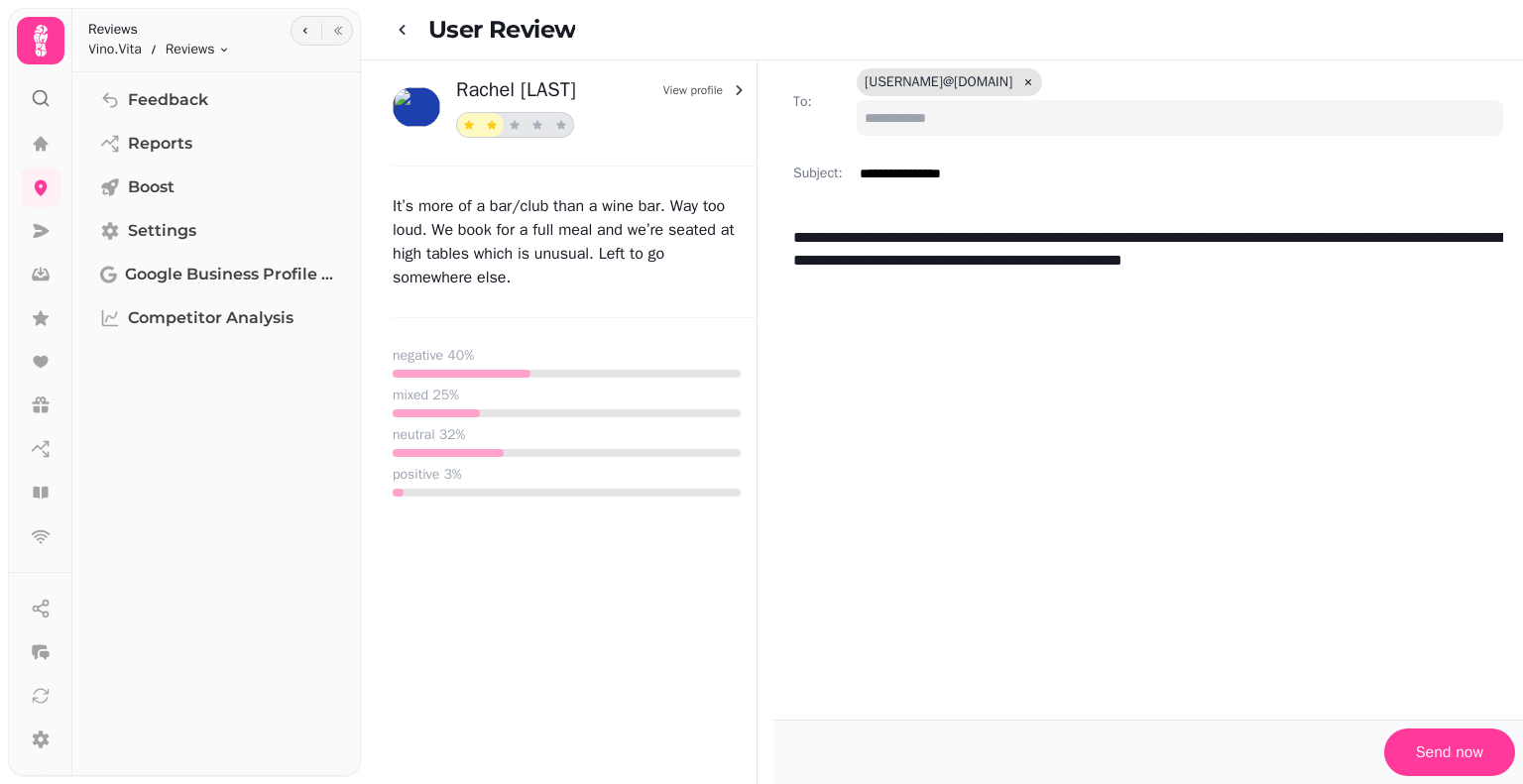 scroll, scrollTop: 0, scrollLeft: 0, axis: both 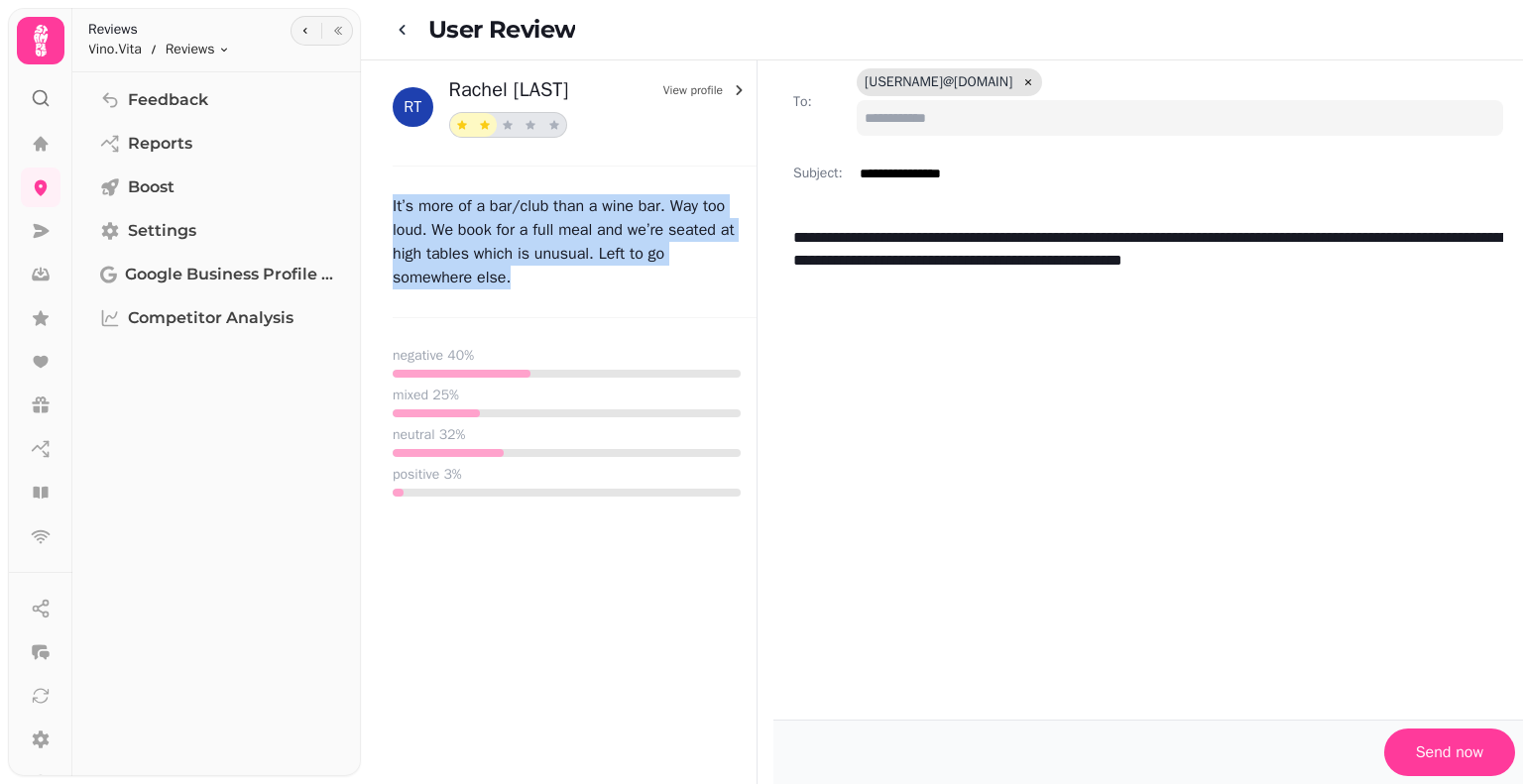 drag, startPoint x: 516, startPoint y: 280, endPoint x: 393, endPoint y: 208, distance: 142.52368 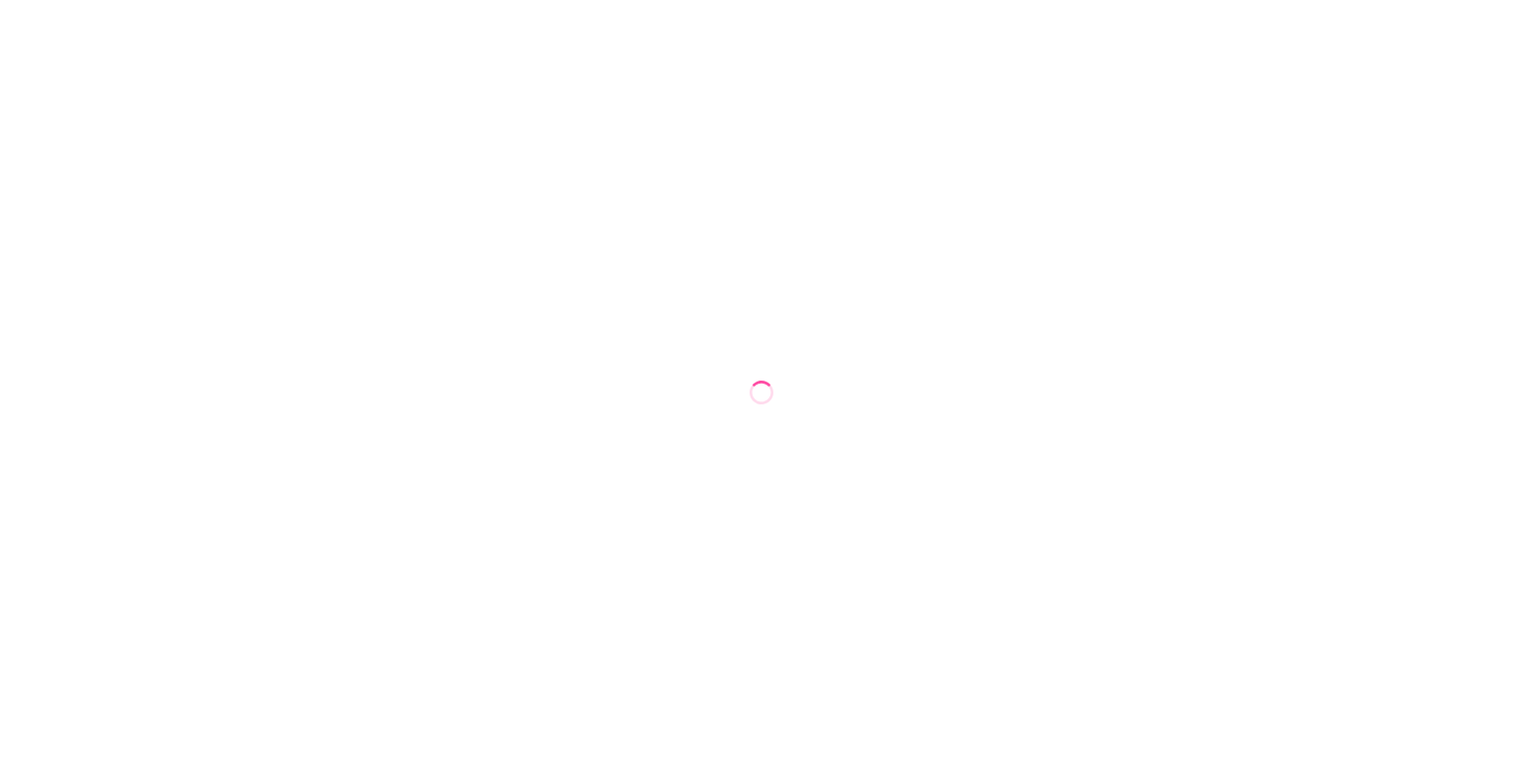 scroll, scrollTop: 0, scrollLeft: 0, axis: both 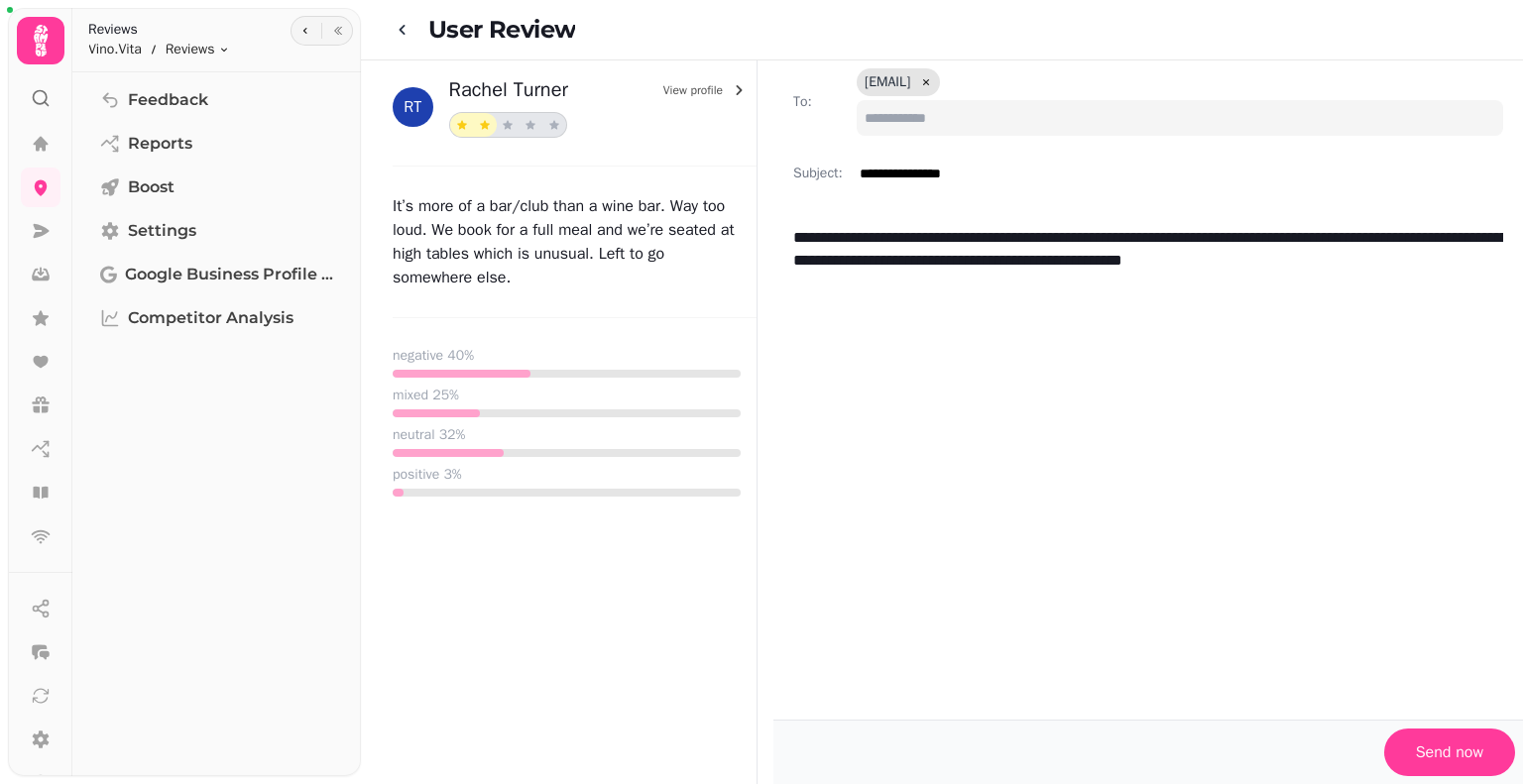 click on "**********" at bounding box center (1177, 173) 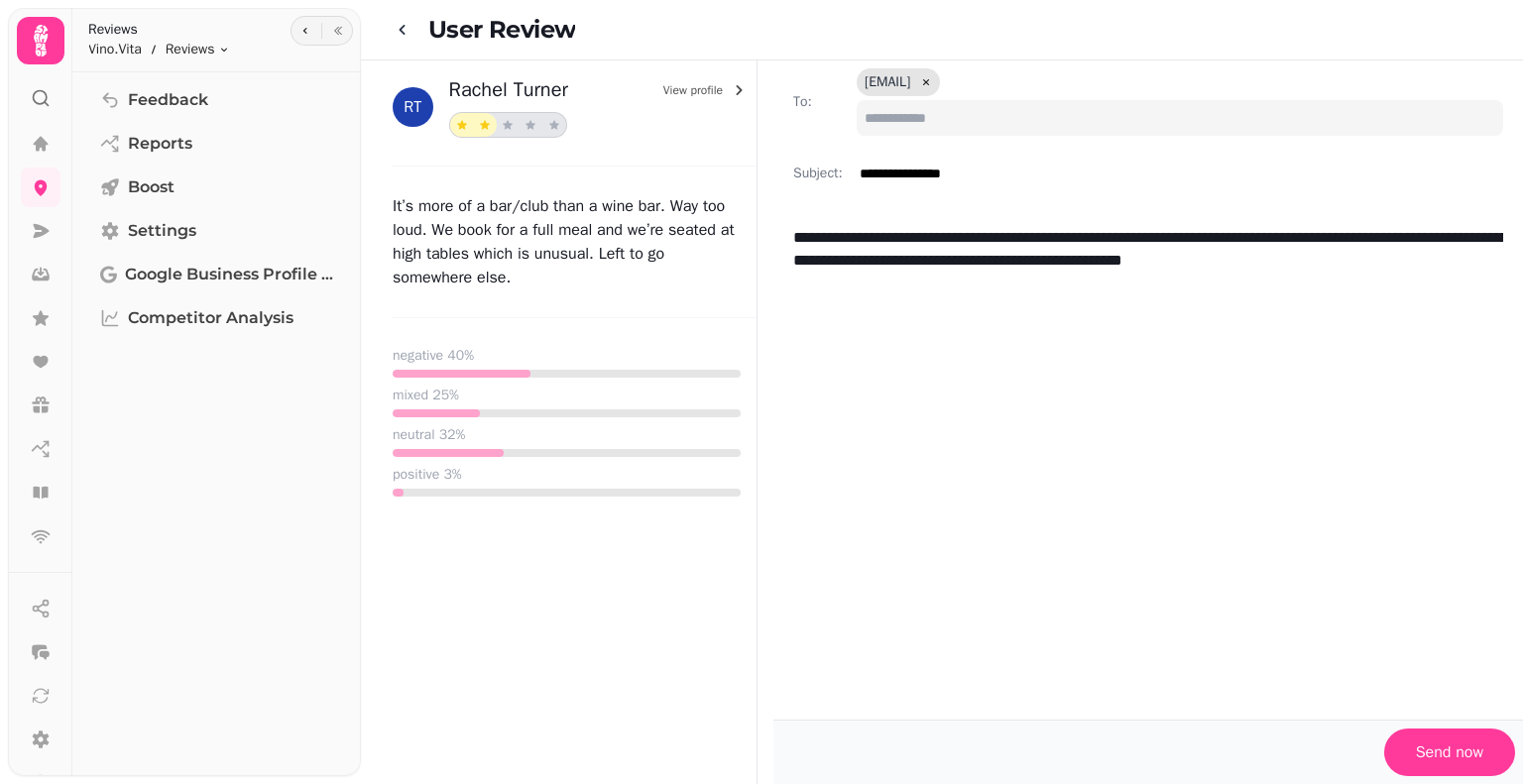 click on "**********" at bounding box center (1148, 249) 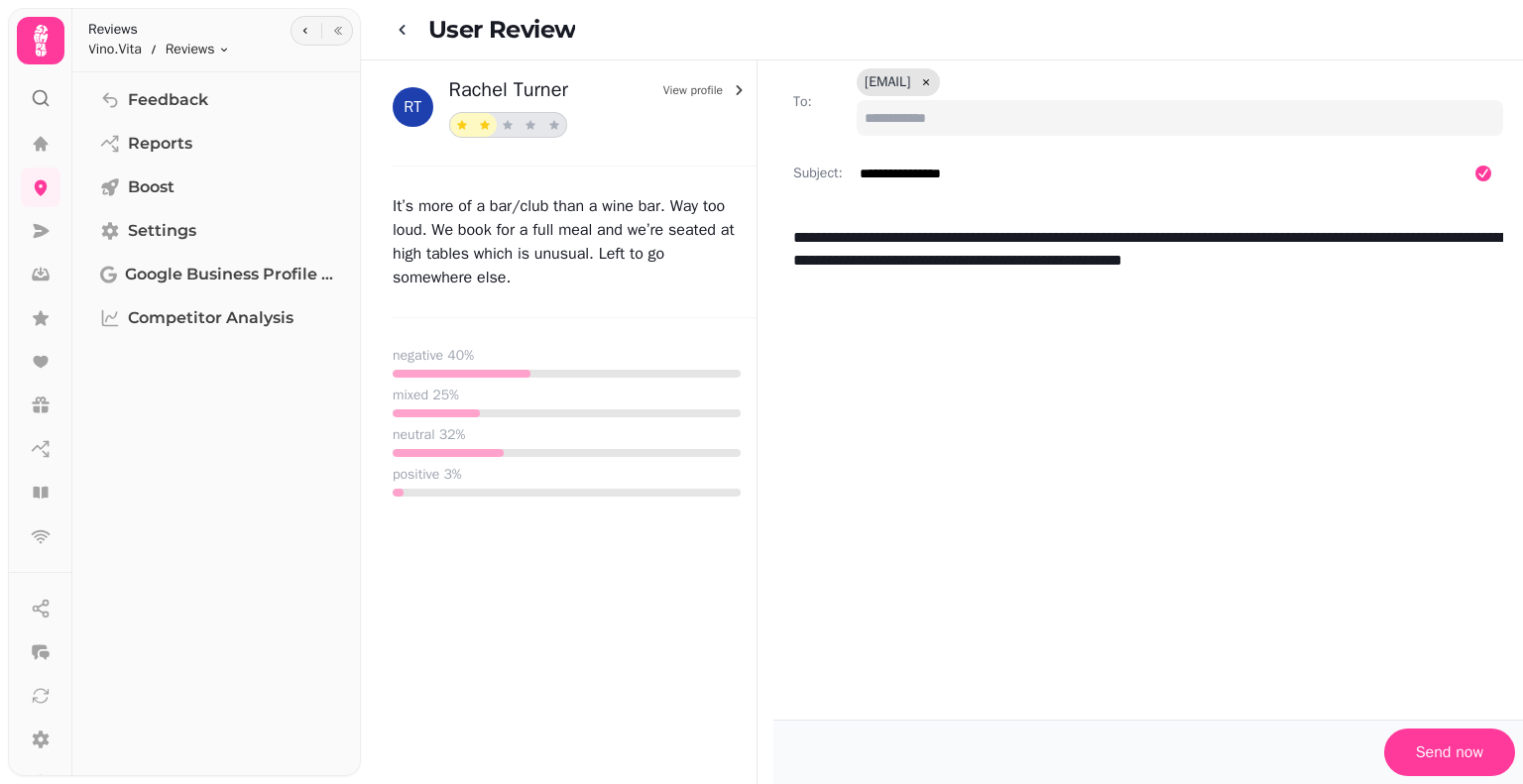 scroll, scrollTop: 0, scrollLeft: 0, axis: both 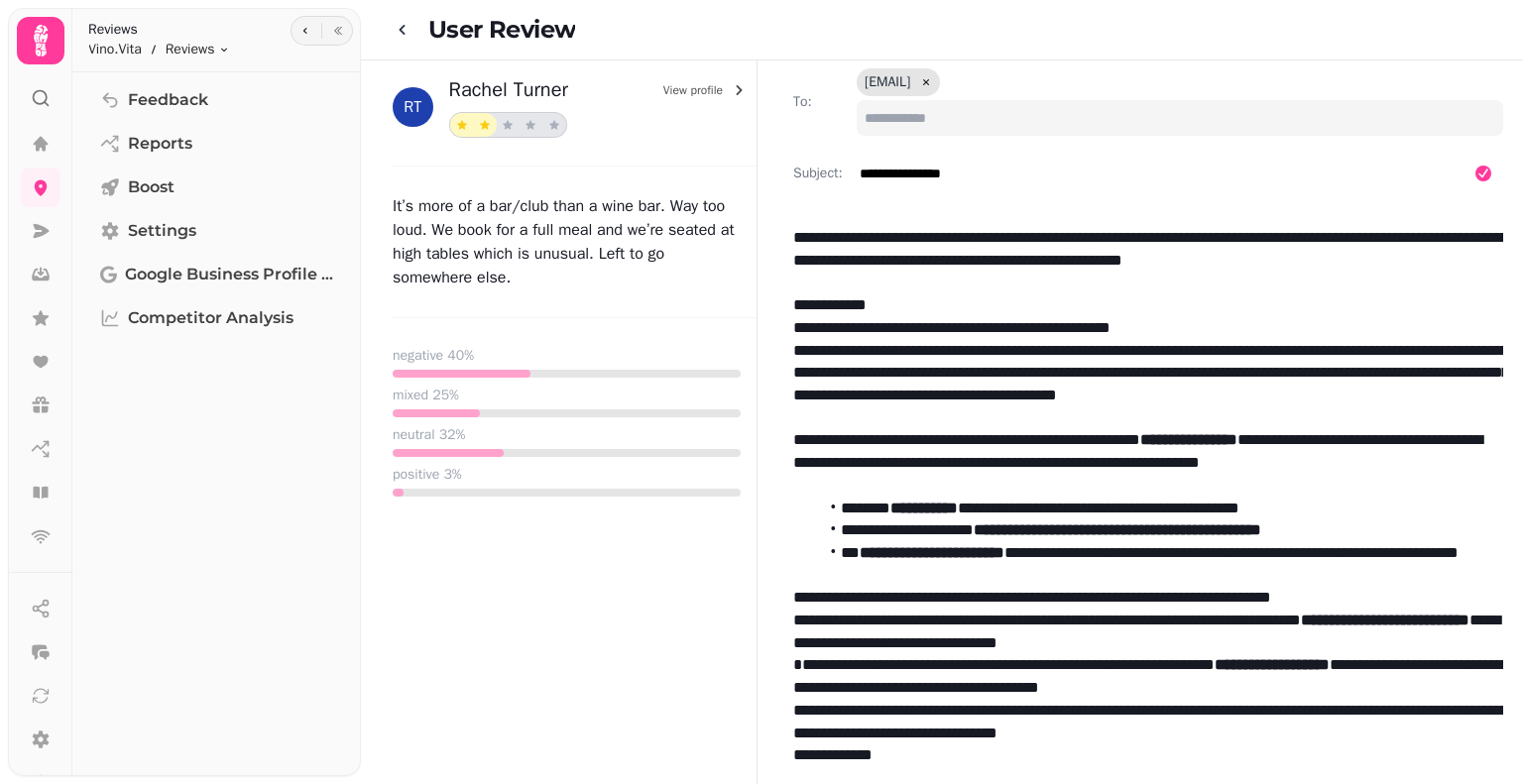 click on "**********" at bounding box center (1148, 305) 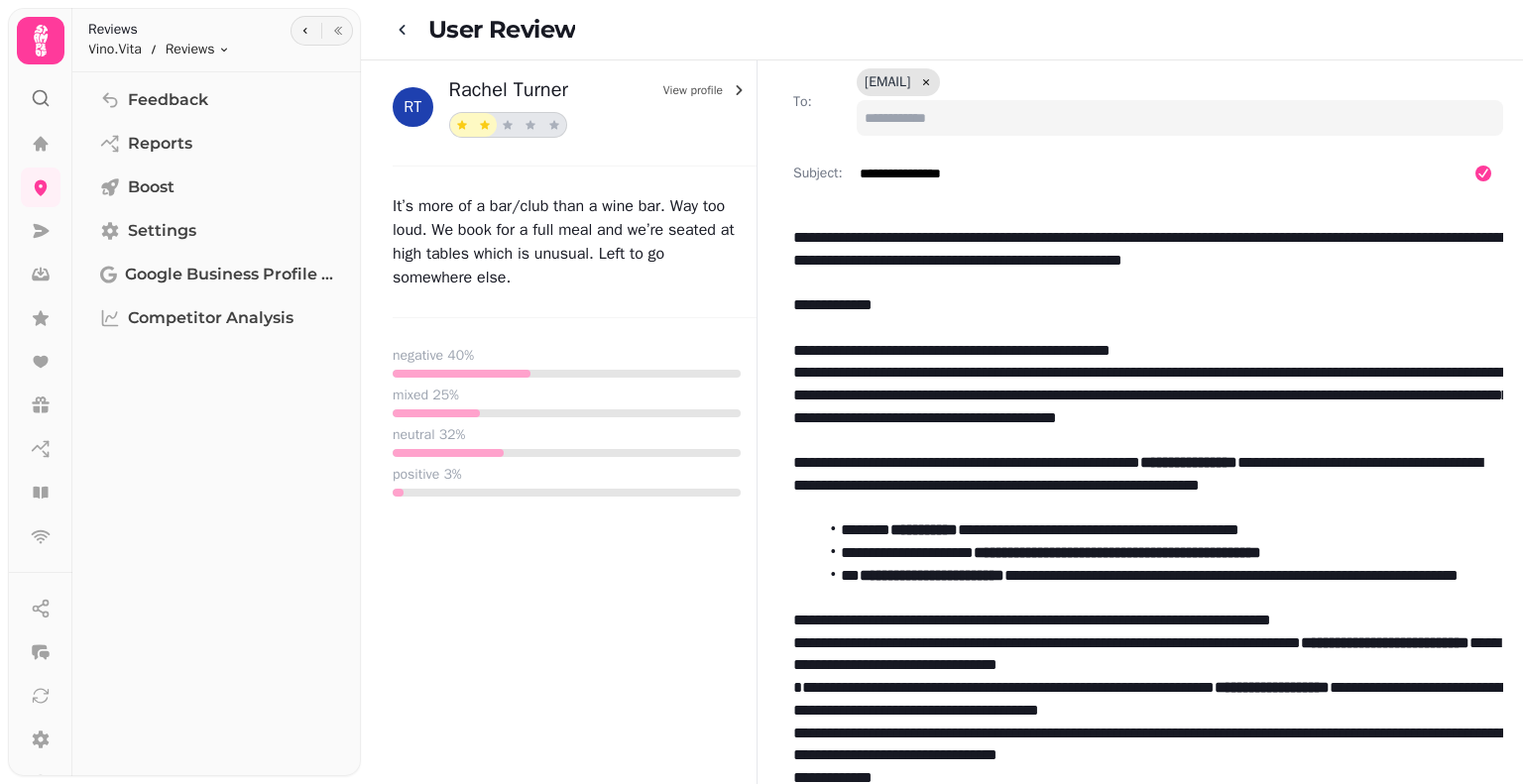 click on "**********" at bounding box center [1148, 406] 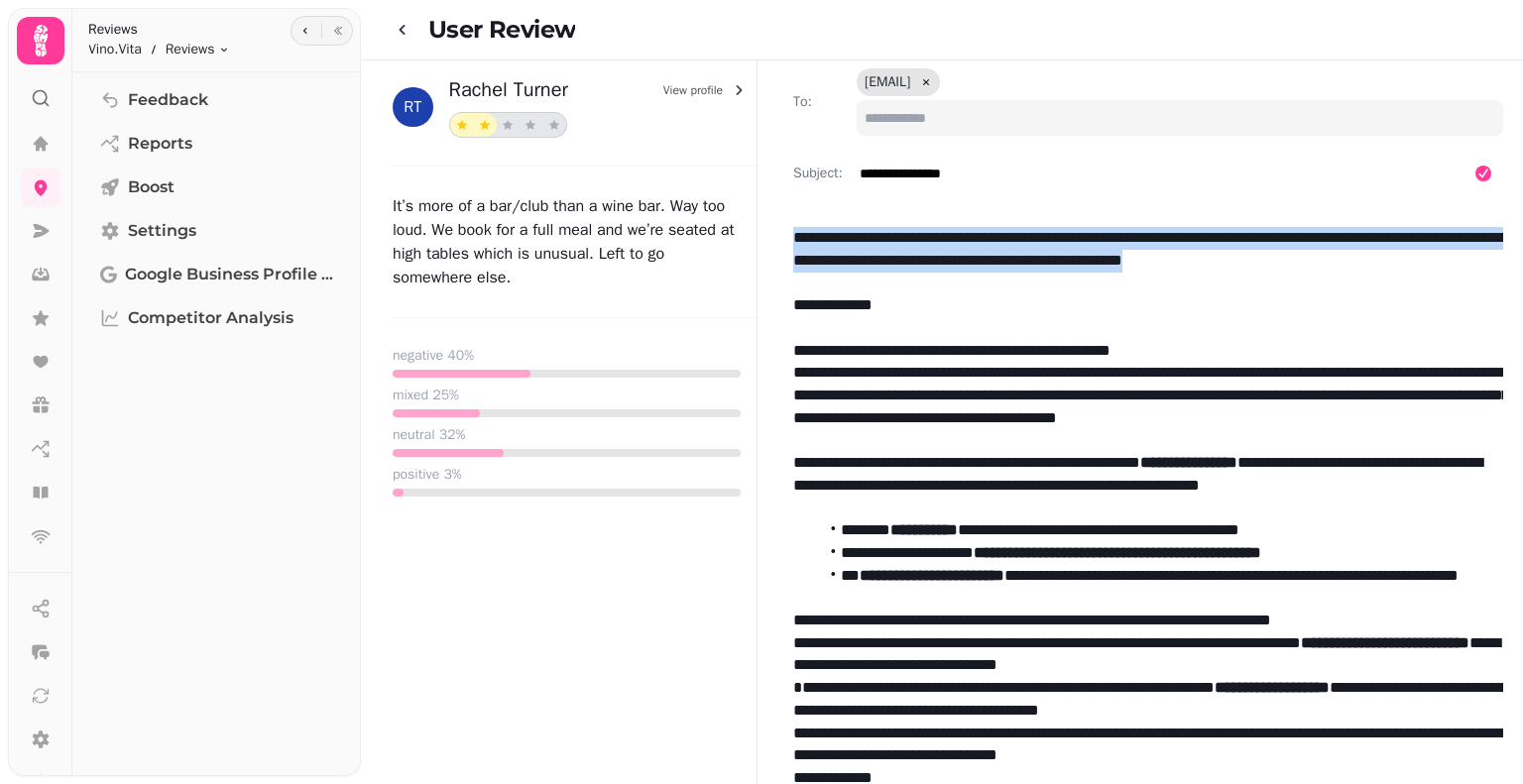 drag, startPoint x: 1469, startPoint y: 257, endPoint x: 674, endPoint y: -2, distance: 836.1256 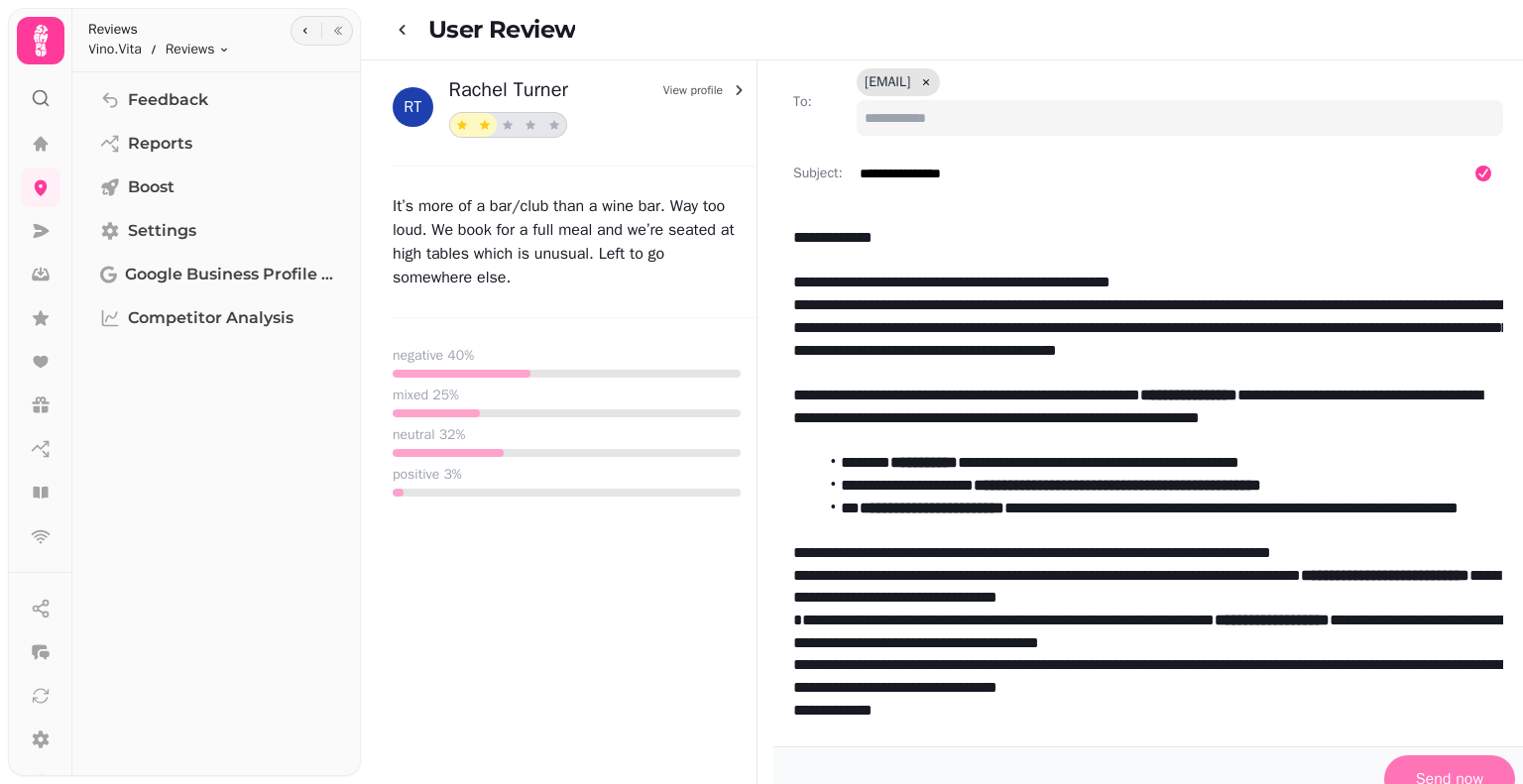 click on "Send now" at bounding box center [1450, 779] 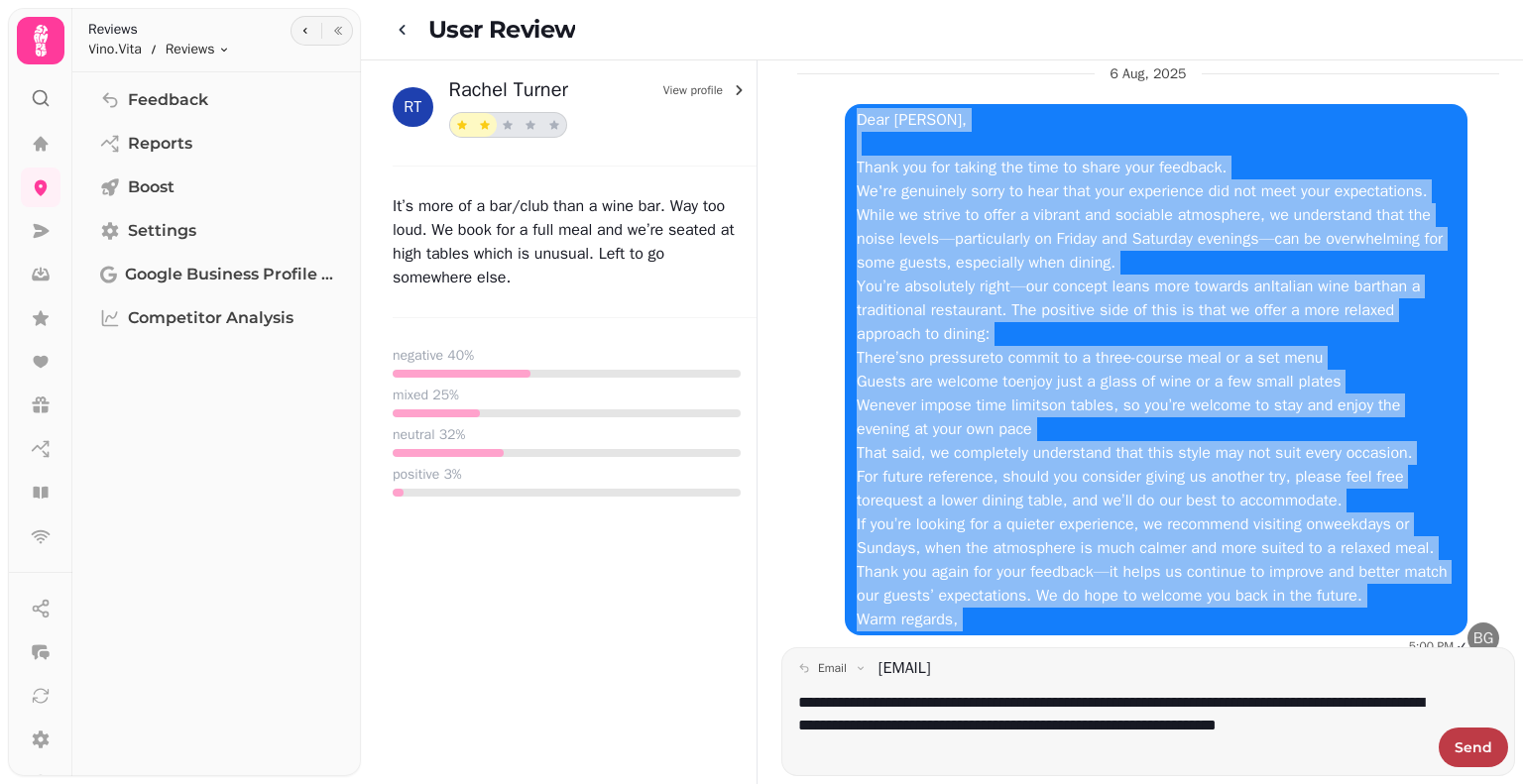 scroll, scrollTop: 52, scrollLeft: 0, axis: vertical 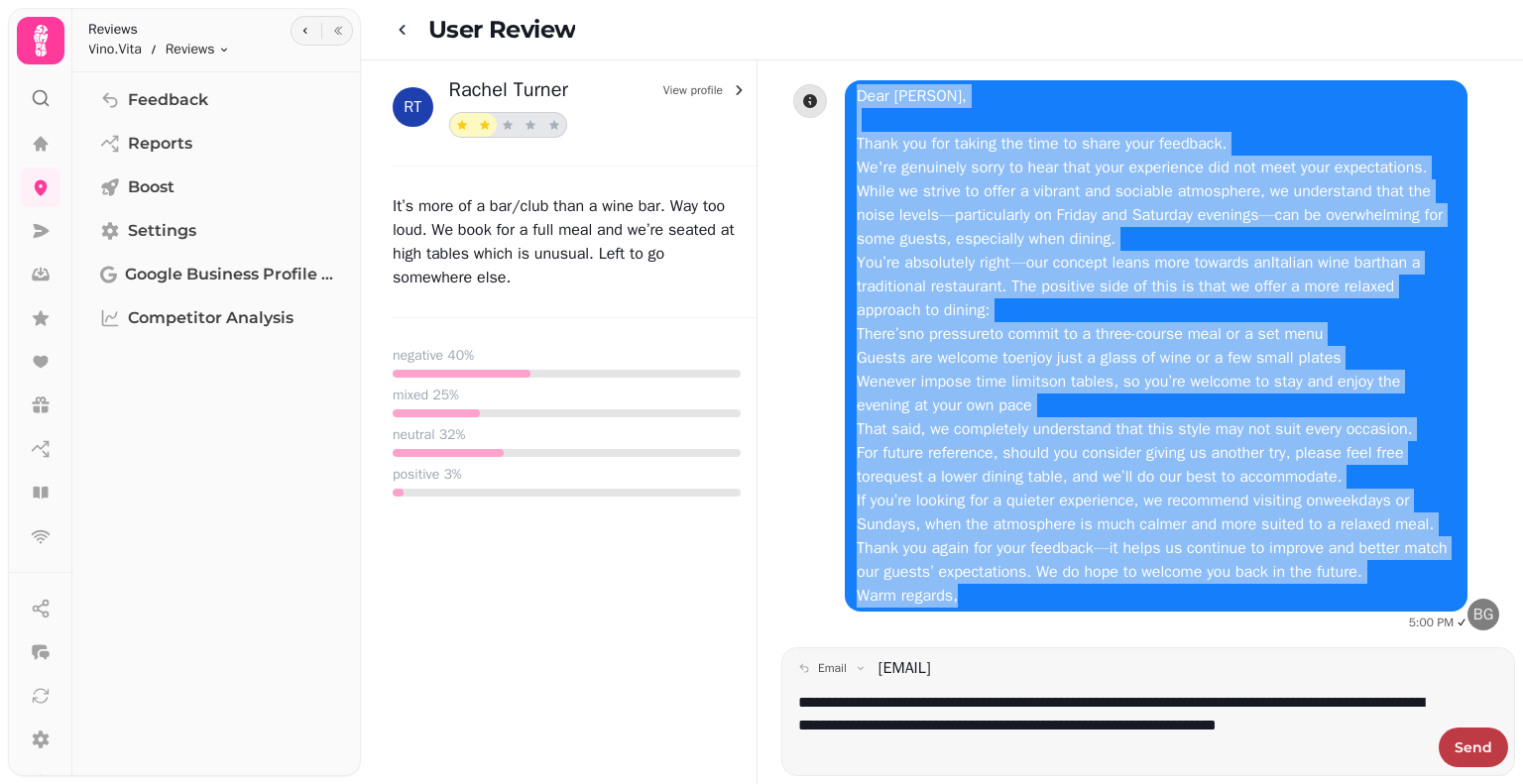 drag, startPoint x: 858, startPoint y: 149, endPoint x: 1064, endPoint y: 596, distance: 492.1839 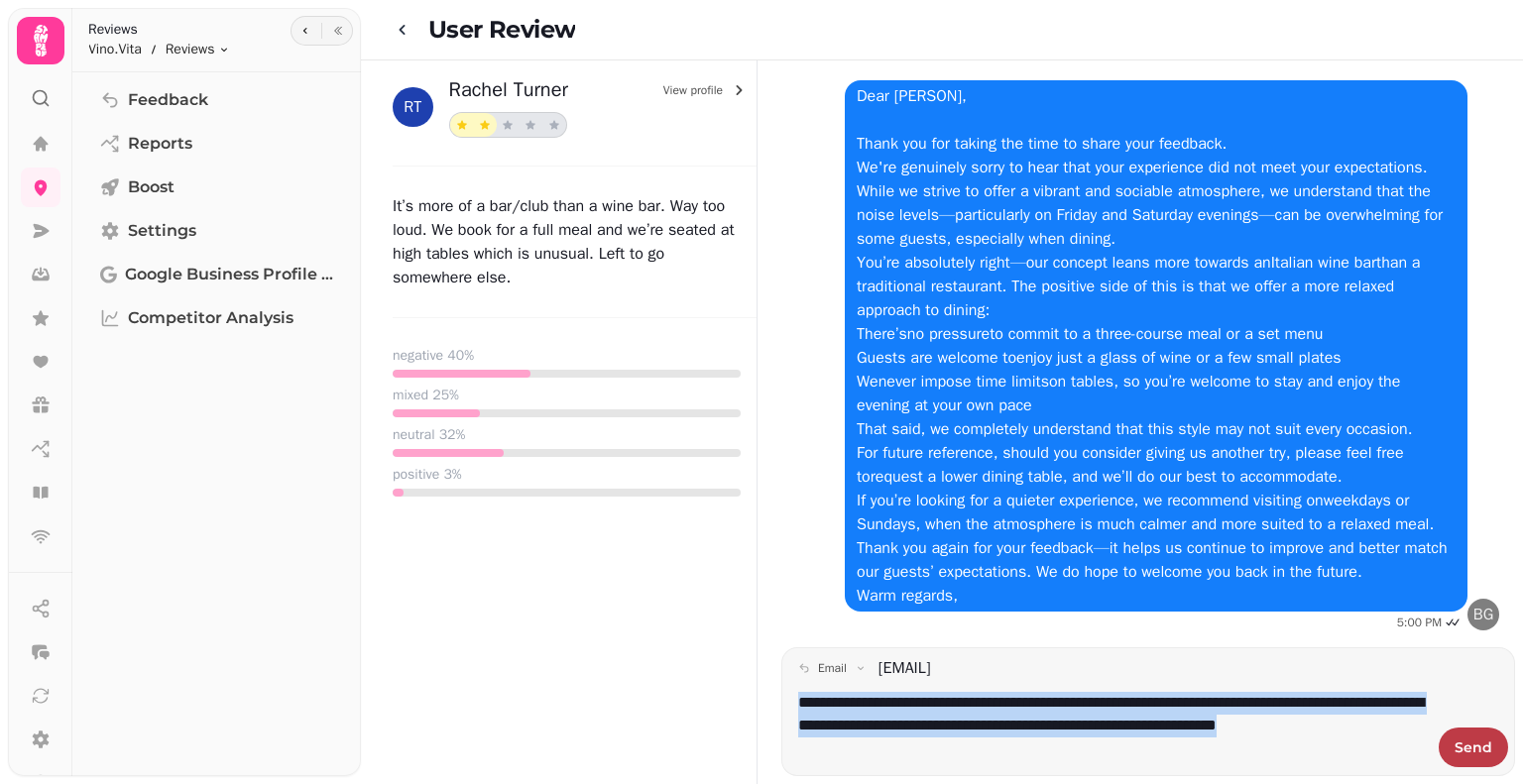 drag, startPoint x: 954, startPoint y: 750, endPoint x: 782, endPoint y: 696, distance: 180.27756 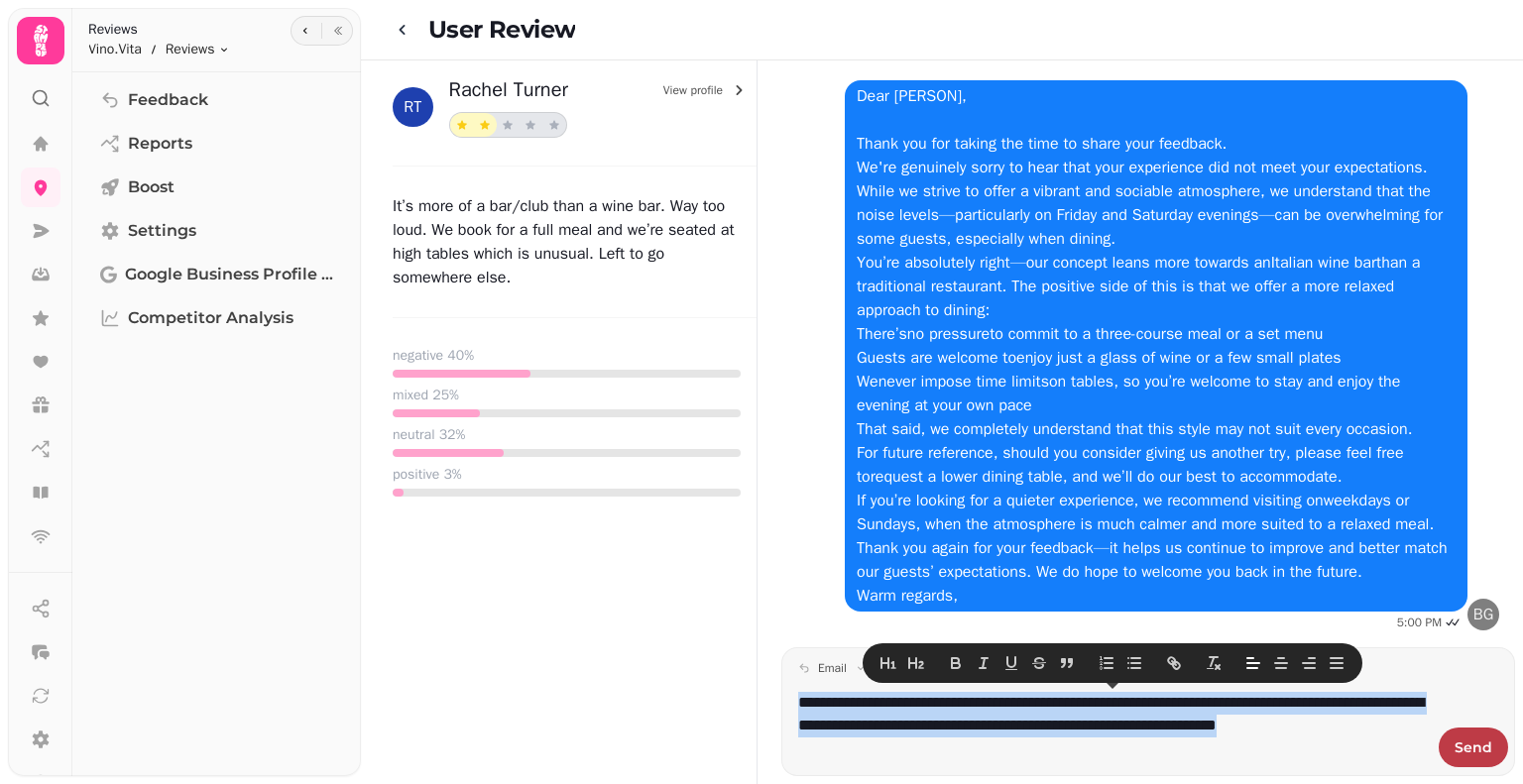 copy on "**********" 